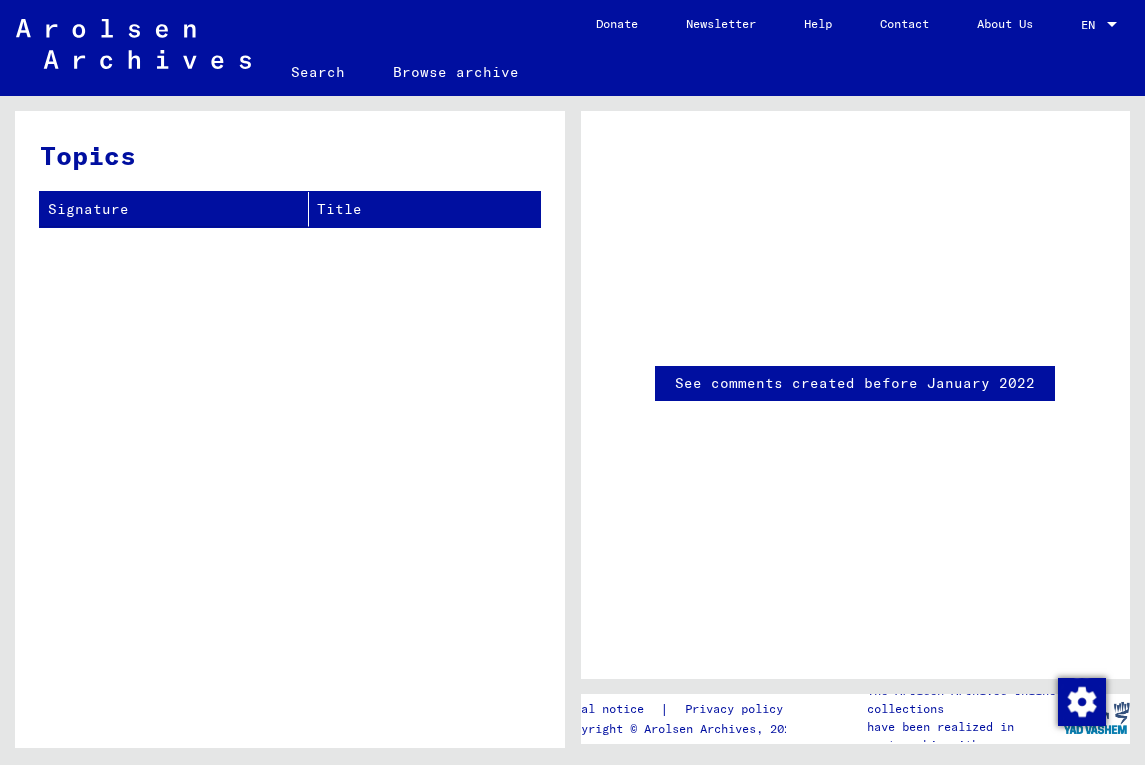 scroll, scrollTop: 0, scrollLeft: 0, axis: both 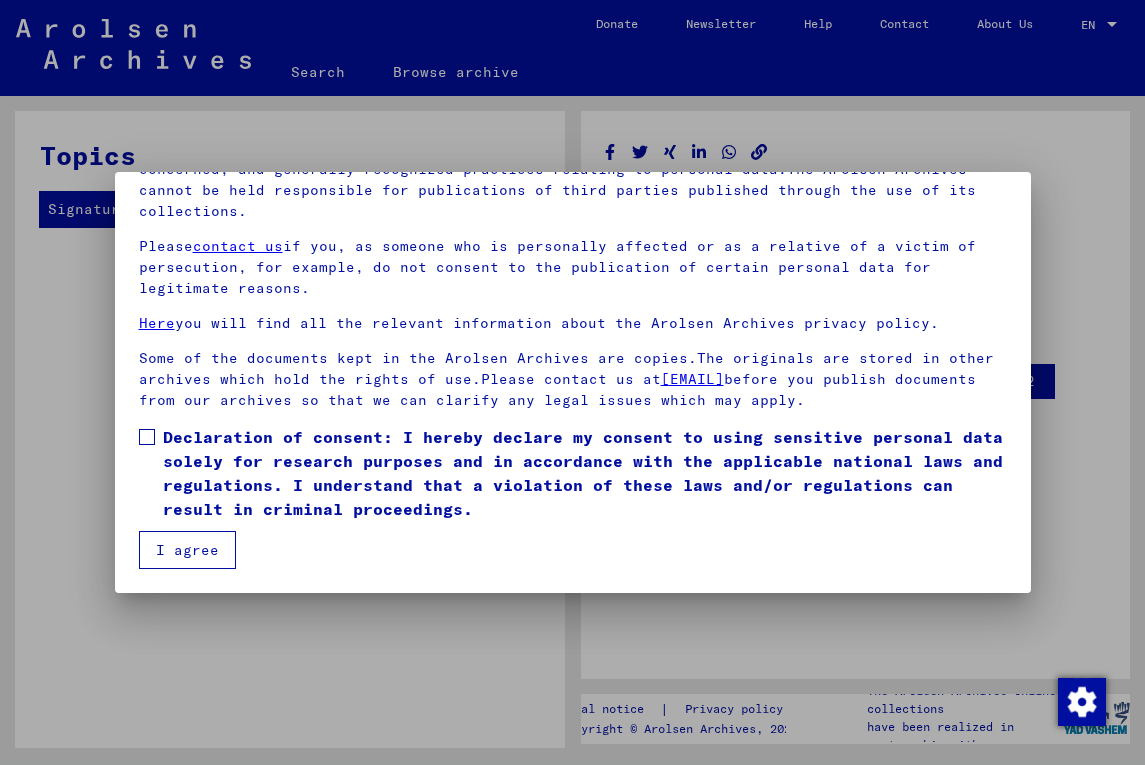 click on "Declaration of consent: I hereby declare my consent to using sensitive personal data solely for research purposes and in accordance with the applicable national laws and regulations. I understand that a violation of these laws and/or regulations can result in criminal proceedings." at bounding box center [573, 473] 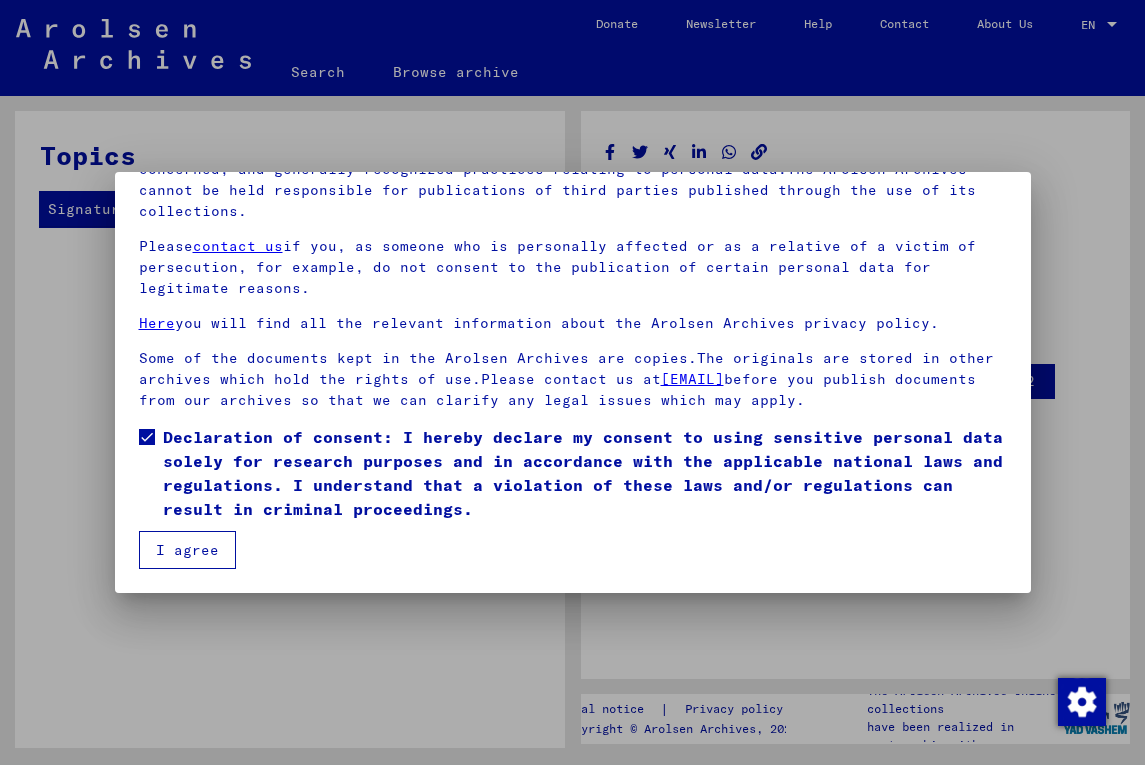 click on "I agree" at bounding box center (187, 550) 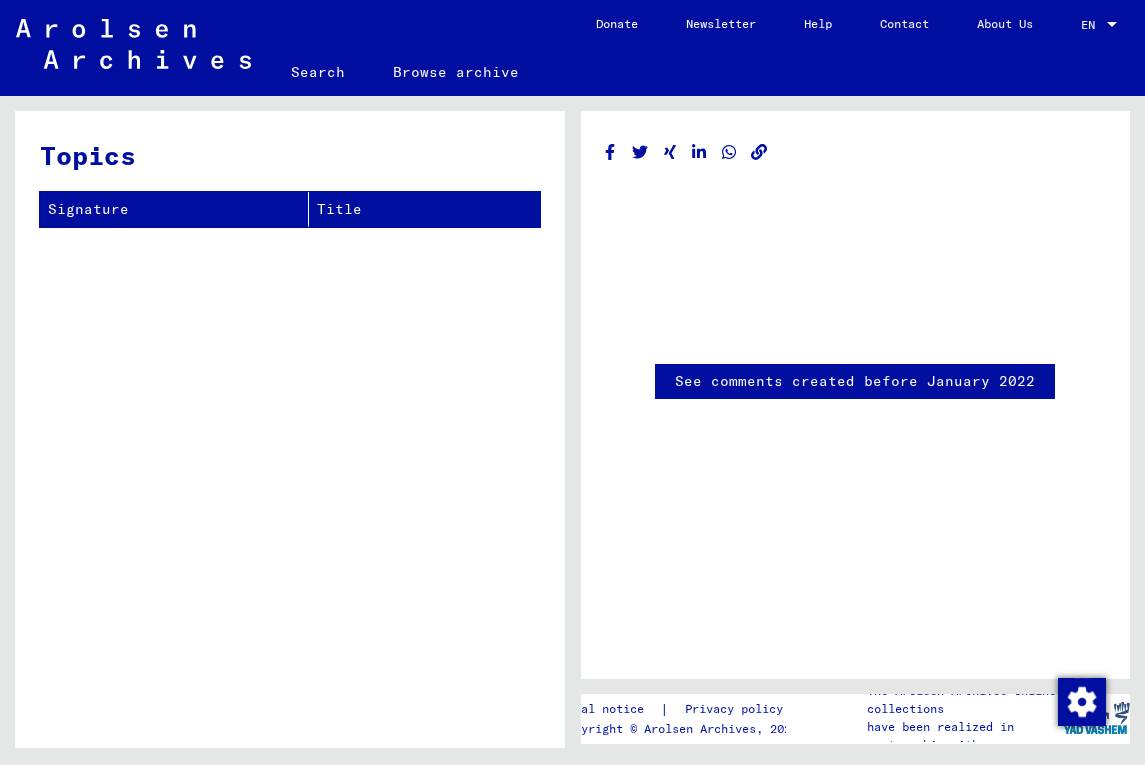 scroll, scrollTop: 410, scrollLeft: 0, axis: vertical 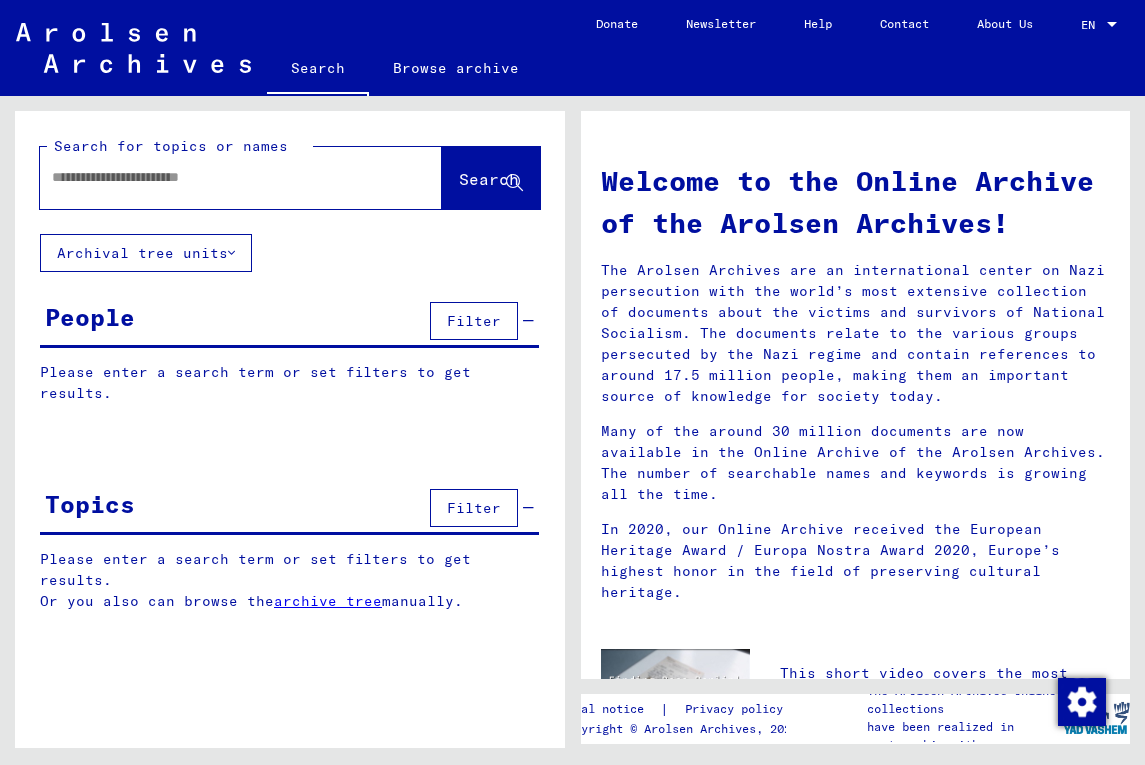 click at bounding box center (217, 177) 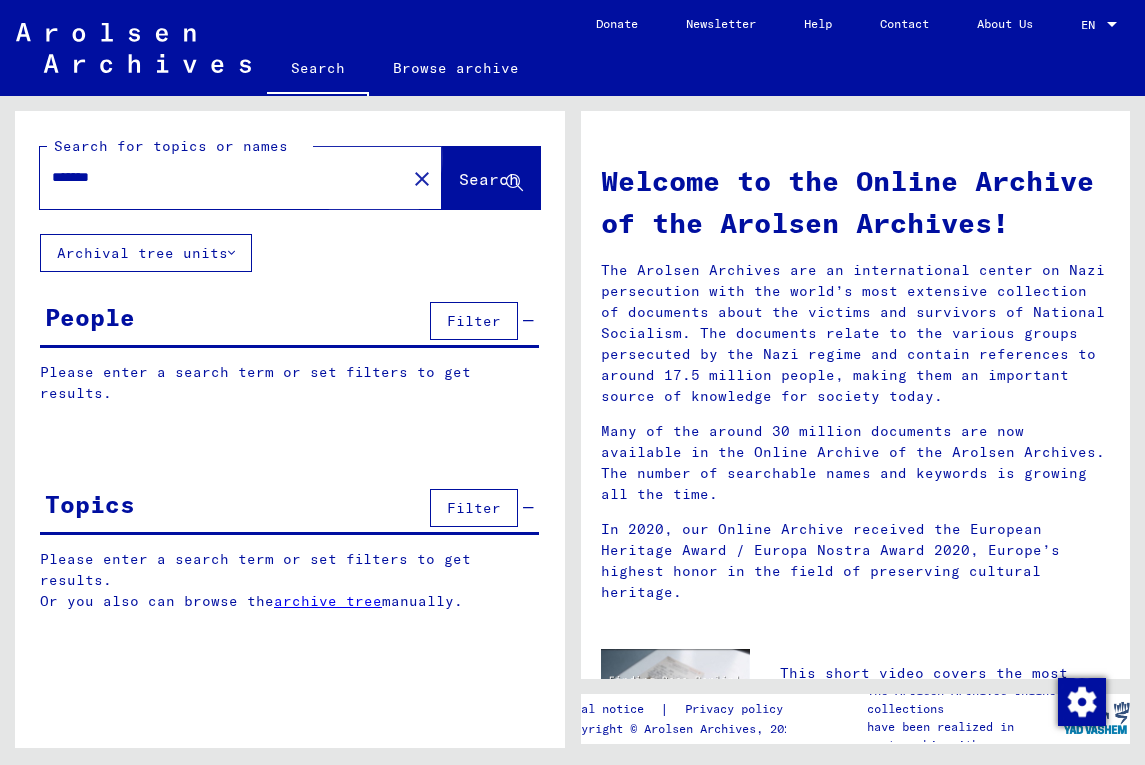 click on "Search" at bounding box center [489, 179] 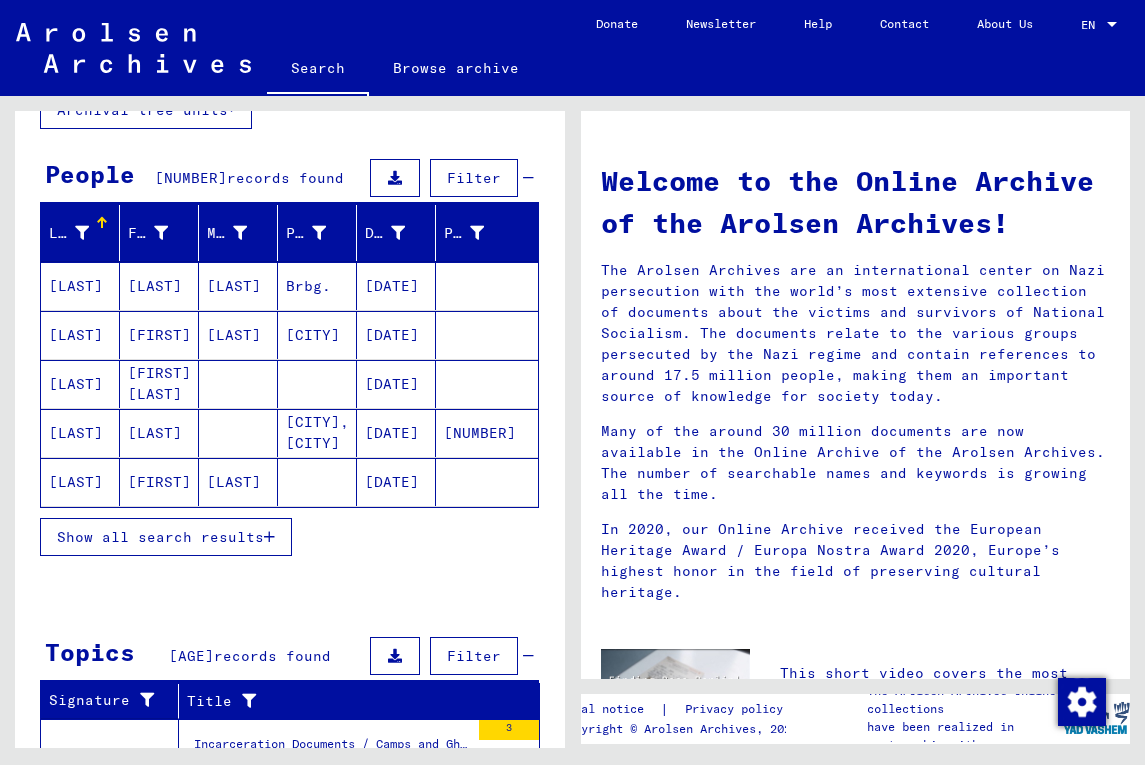 scroll, scrollTop: 144, scrollLeft: 0, axis: vertical 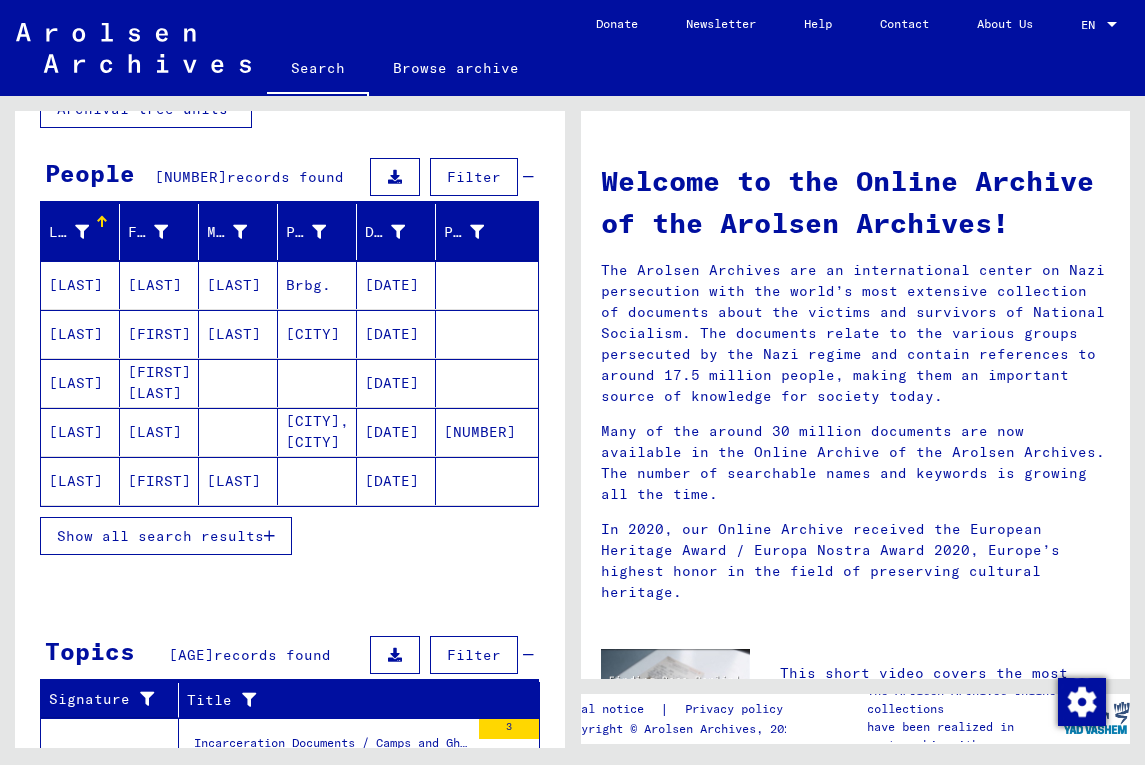 click on "Show all search results" at bounding box center [160, 536] 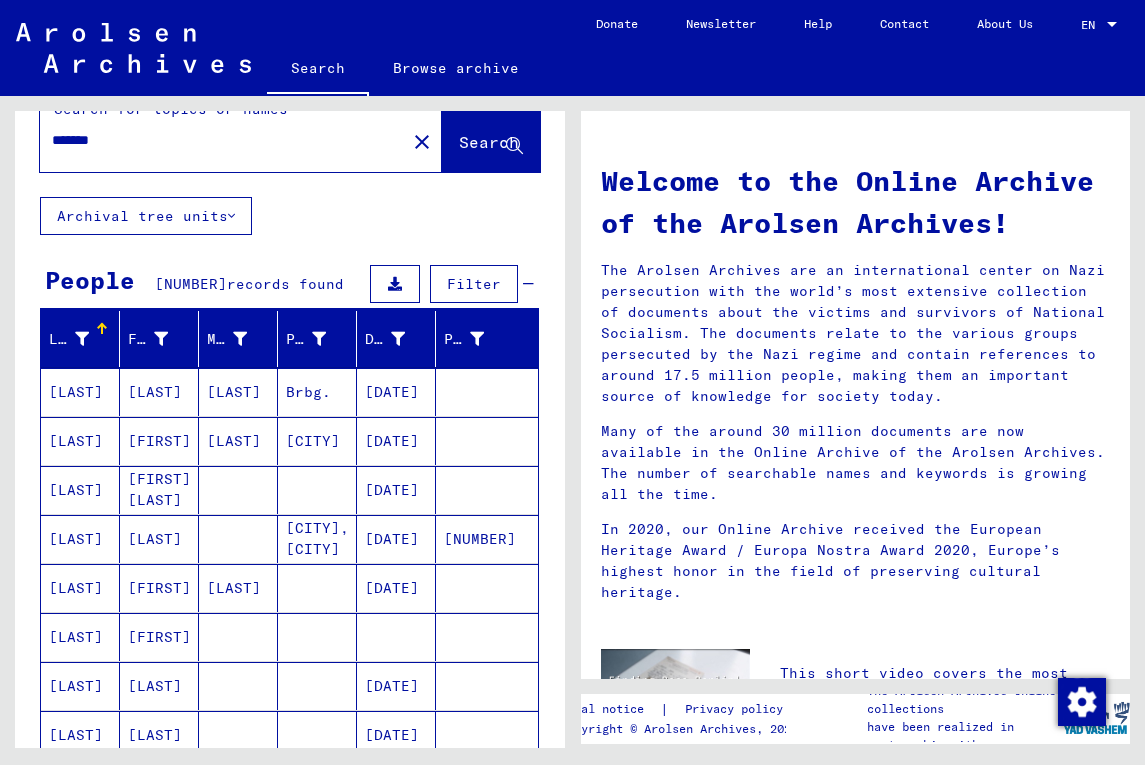 scroll, scrollTop: 0, scrollLeft: 0, axis: both 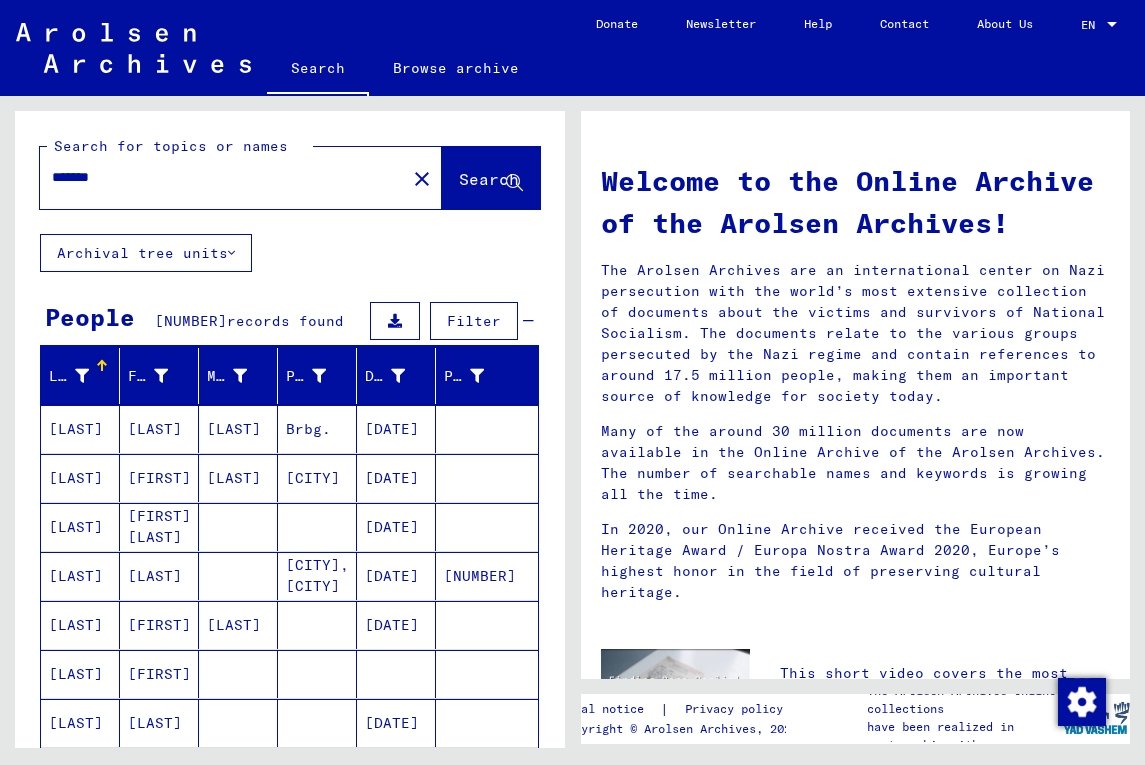 click on "*******" at bounding box center [217, 177] 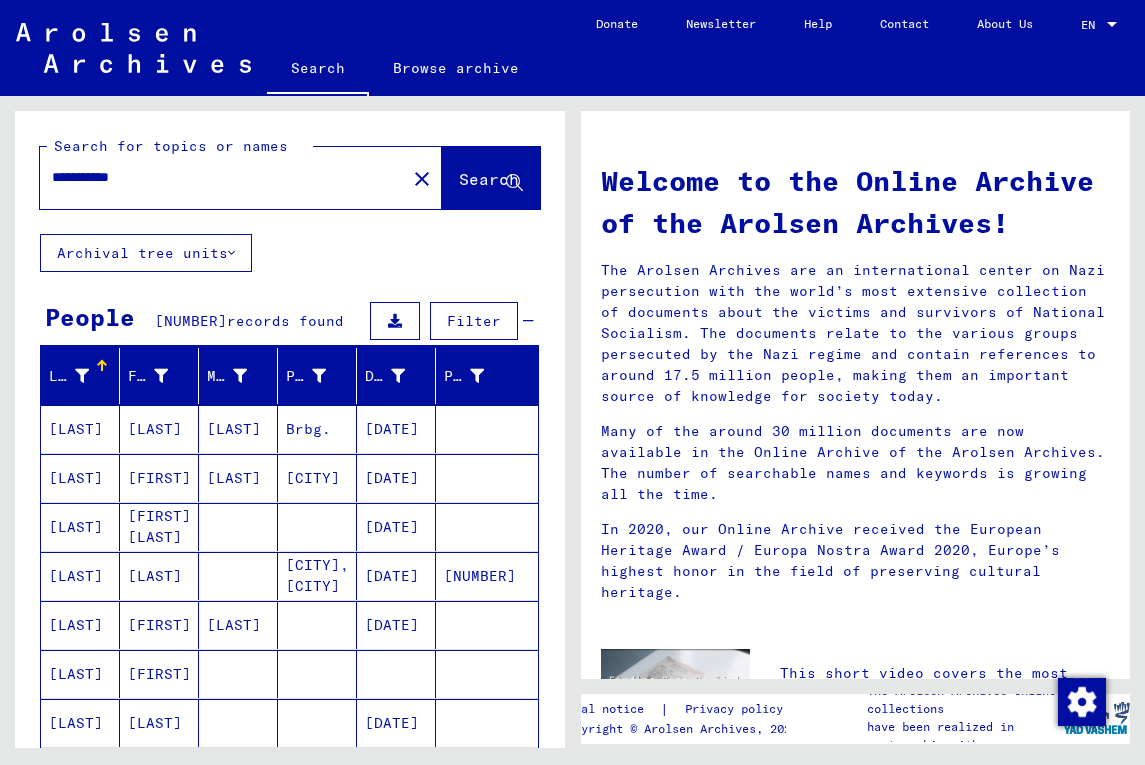 type on "**********" 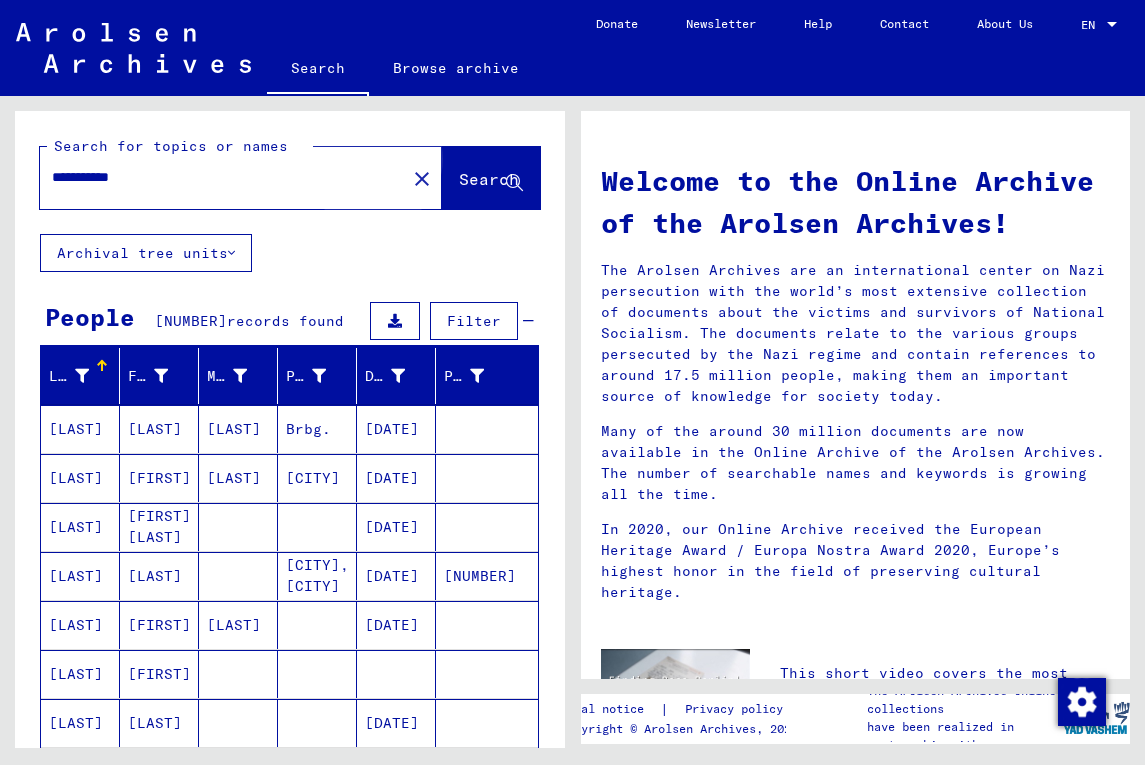 click on "Search" at bounding box center [489, 179] 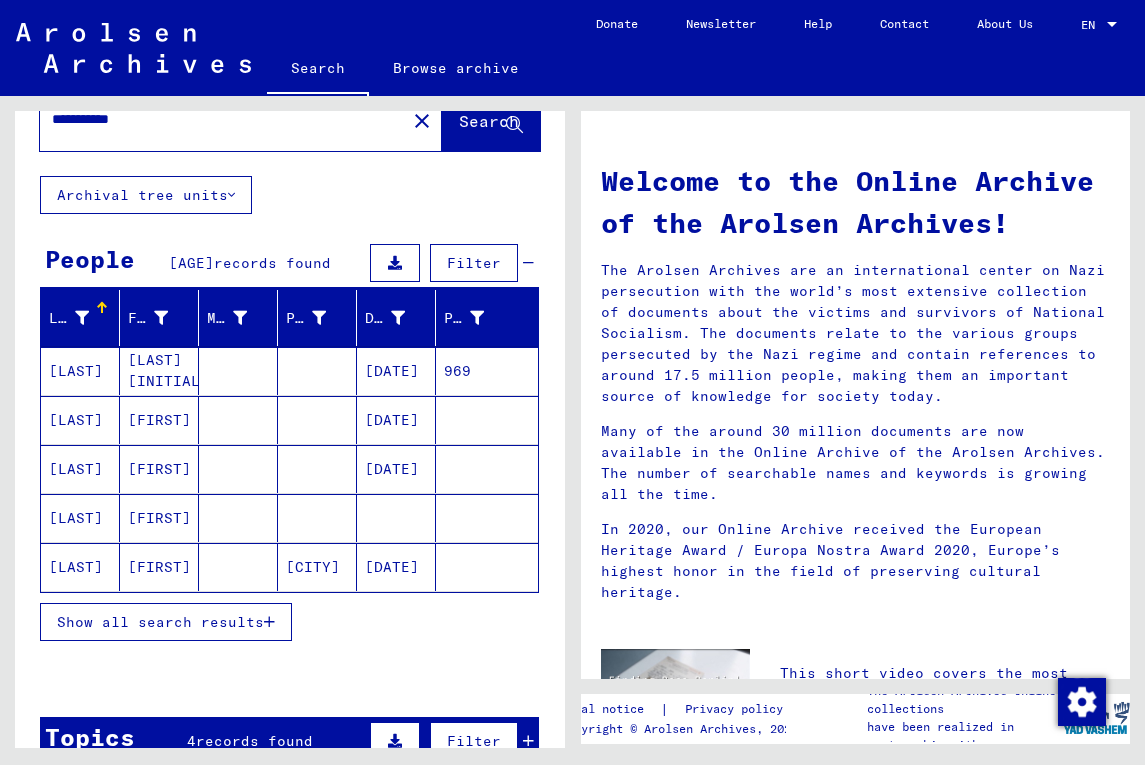 scroll, scrollTop: 71, scrollLeft: 0, axis: vertical 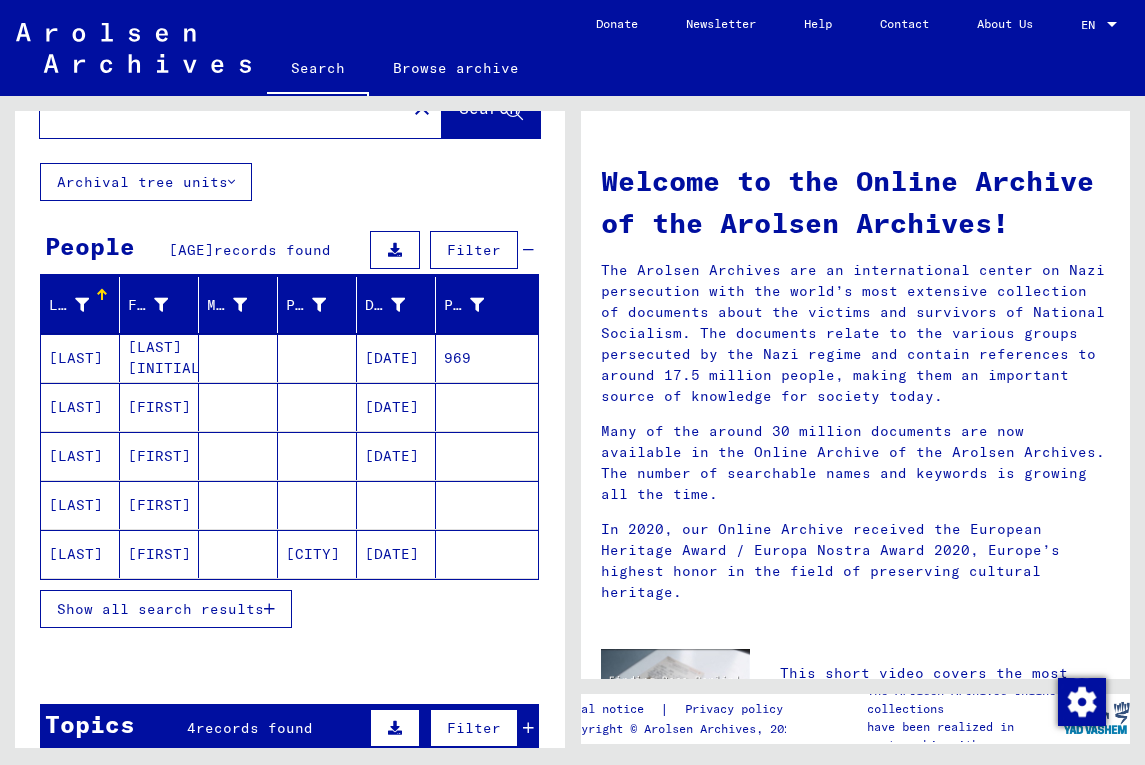 click on "Show all search results" at bounding box center [160, 609] 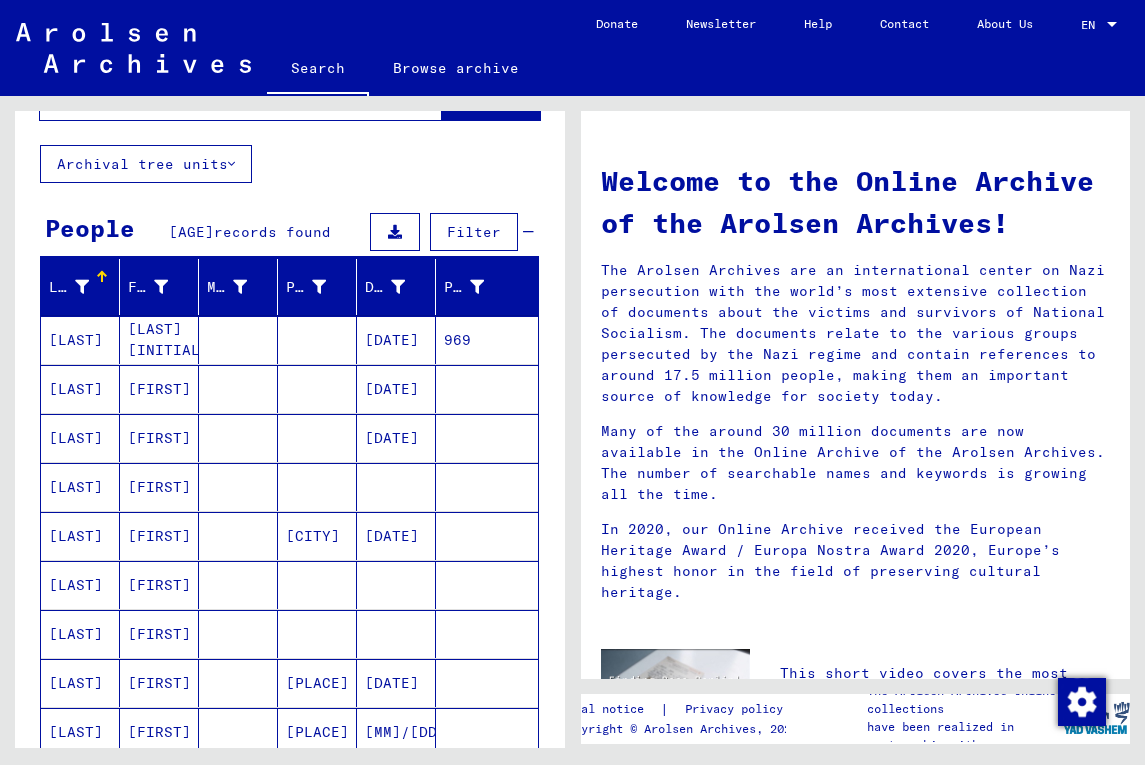 scroll, scrollTop: 70, scrollLeft: 0, axis: vertical 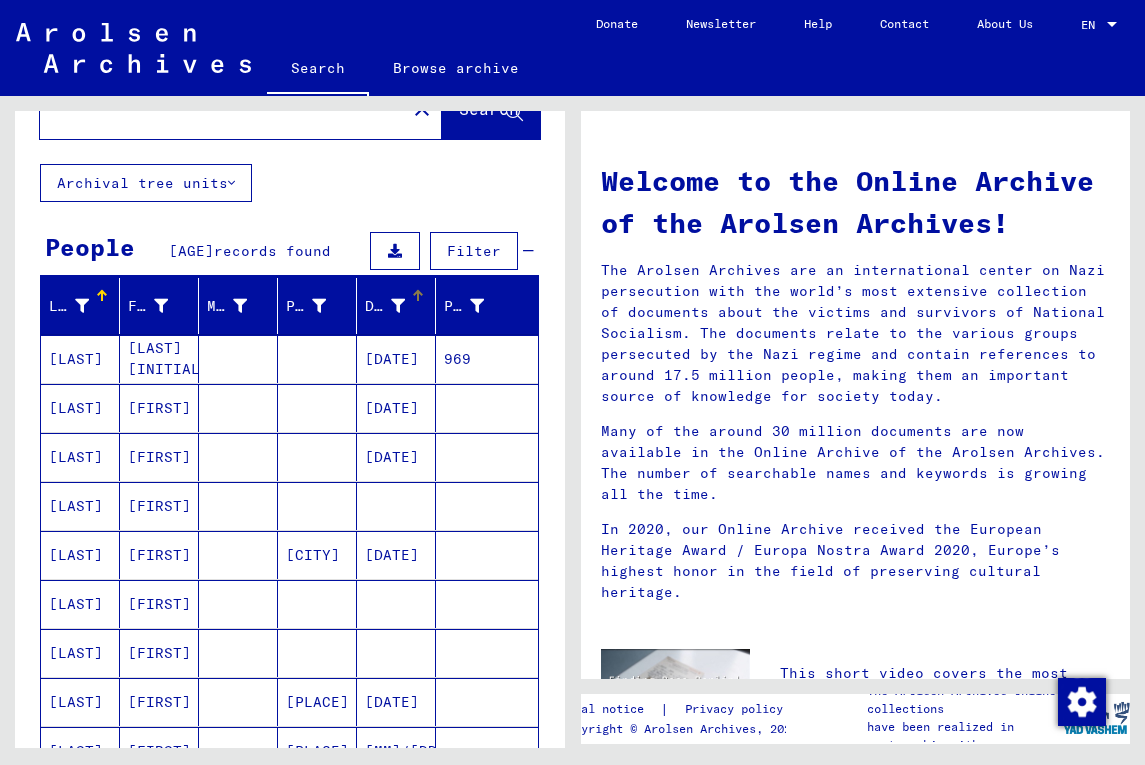 click at bounding box center [398, 306] 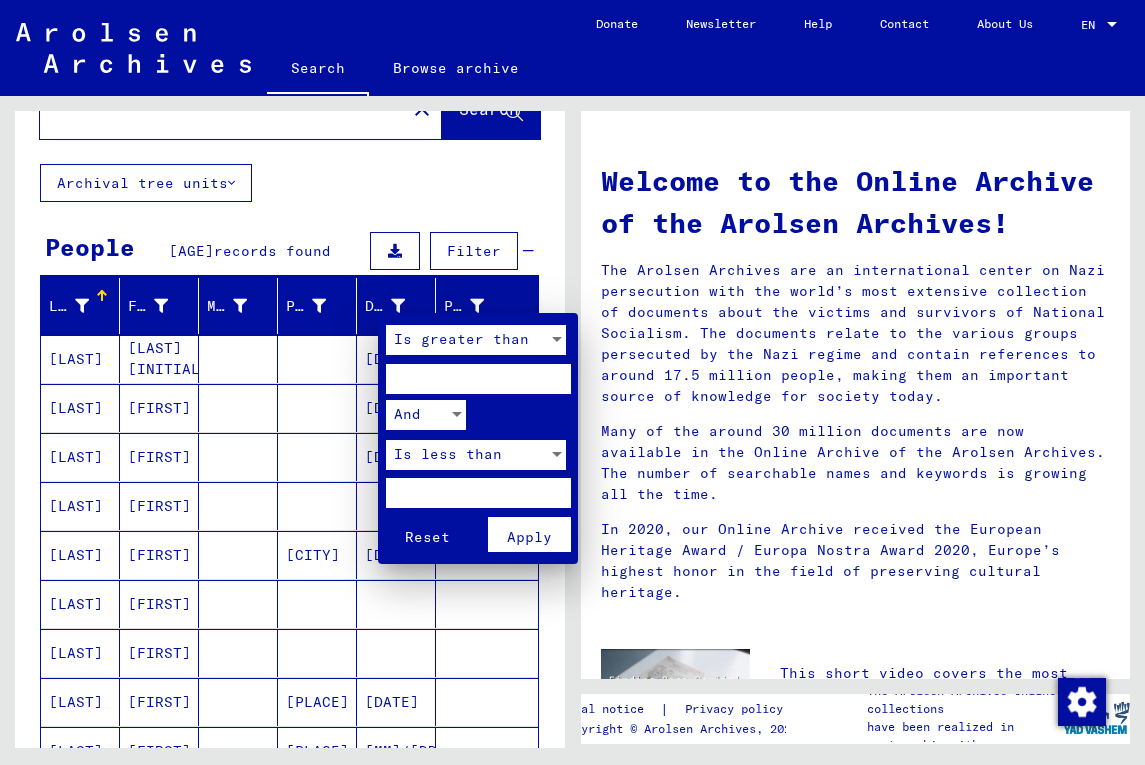 click at bounding box center (572, 382) 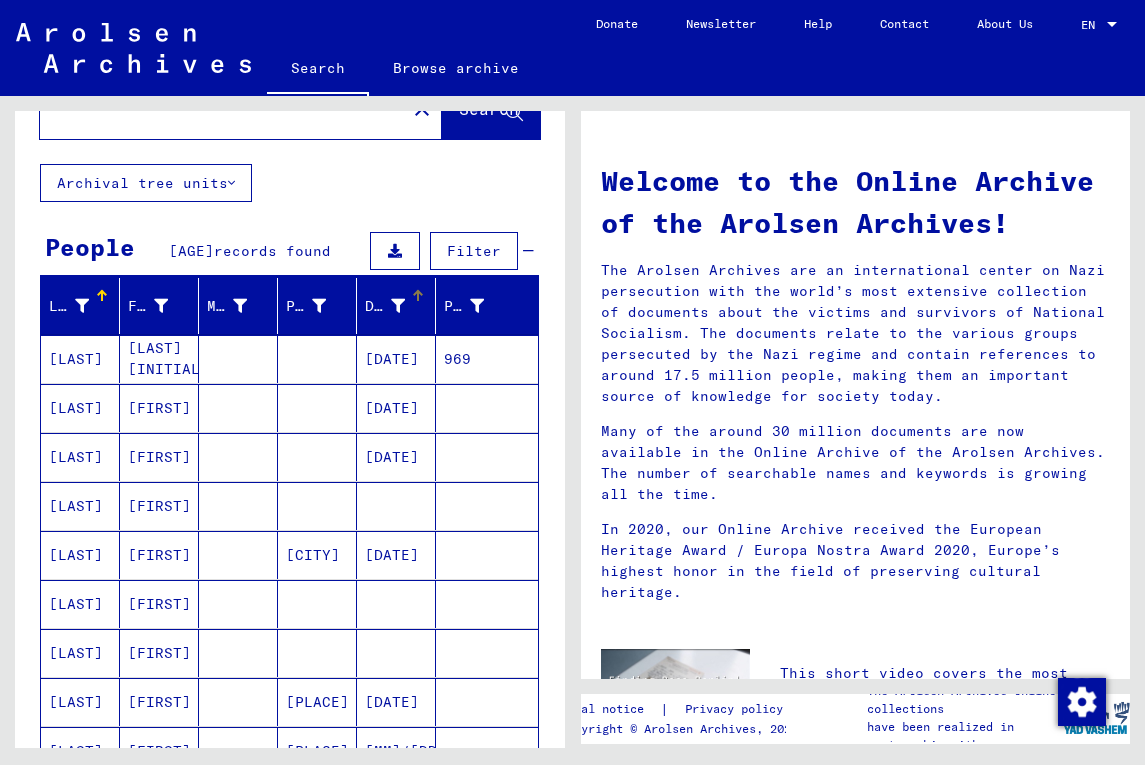 click on "Date of Birth" at bounding box center (385, 306) 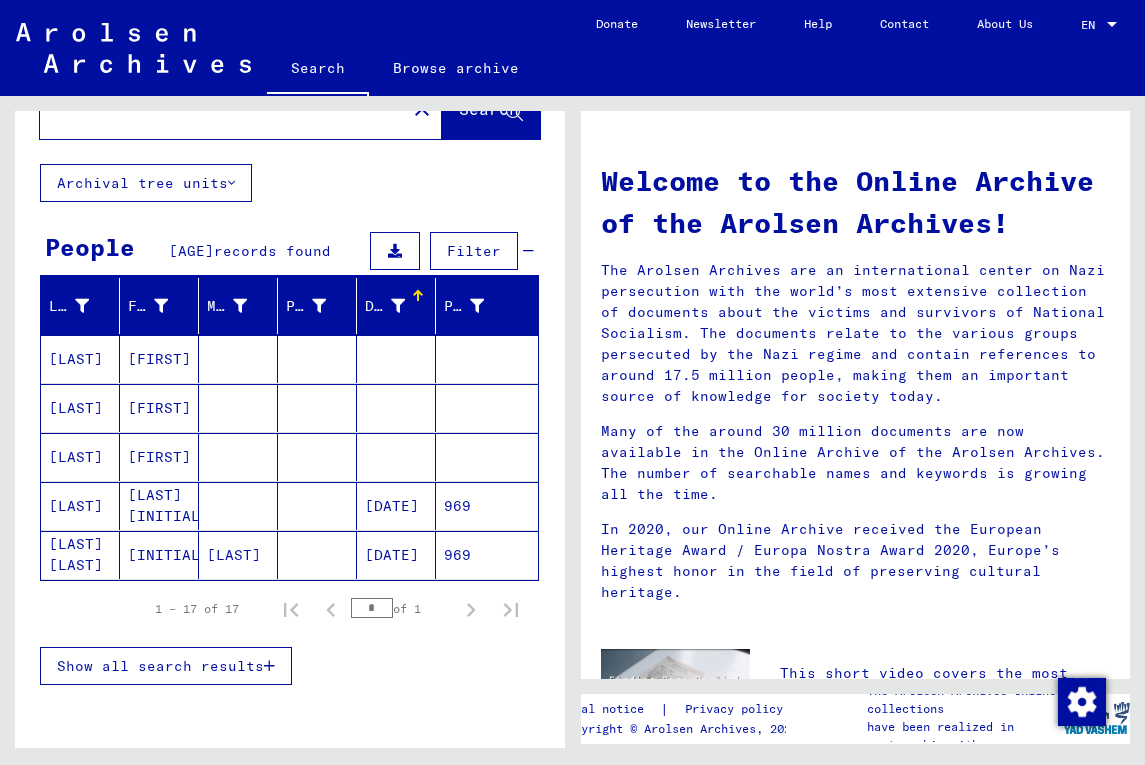 click on "Filter" at bounding box center [474, 251] 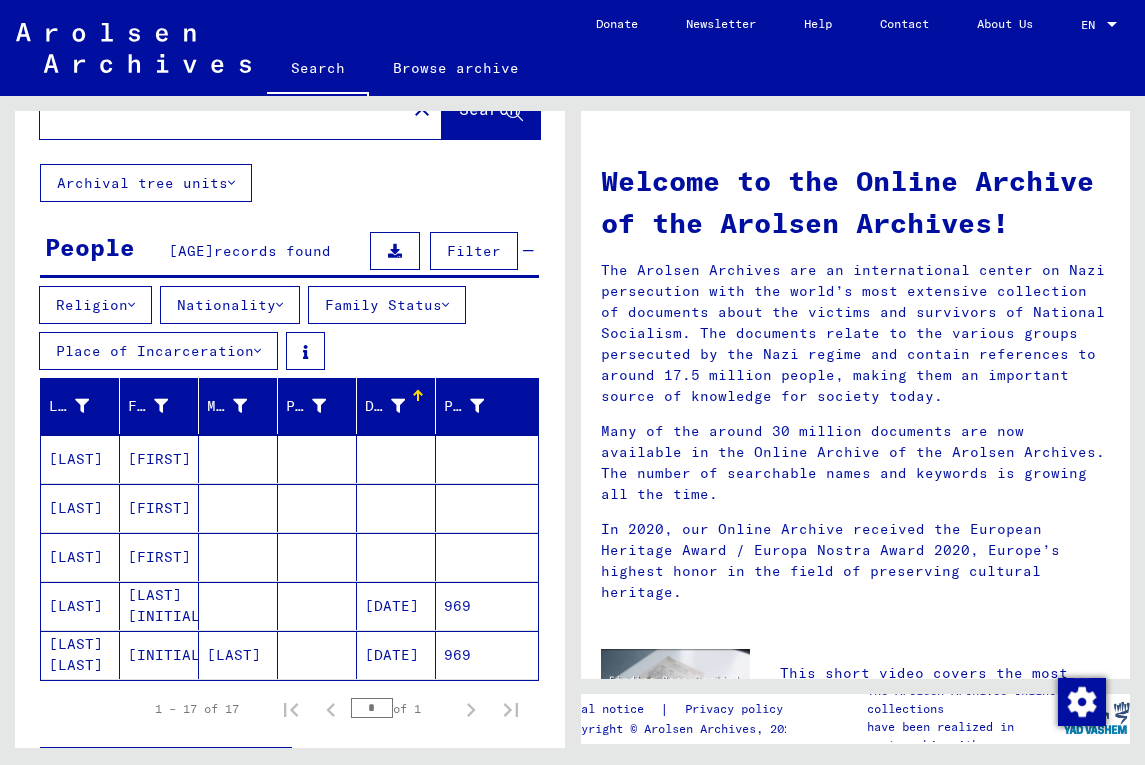 click on "Place of Incarceration" at bounding box center (95, 305) 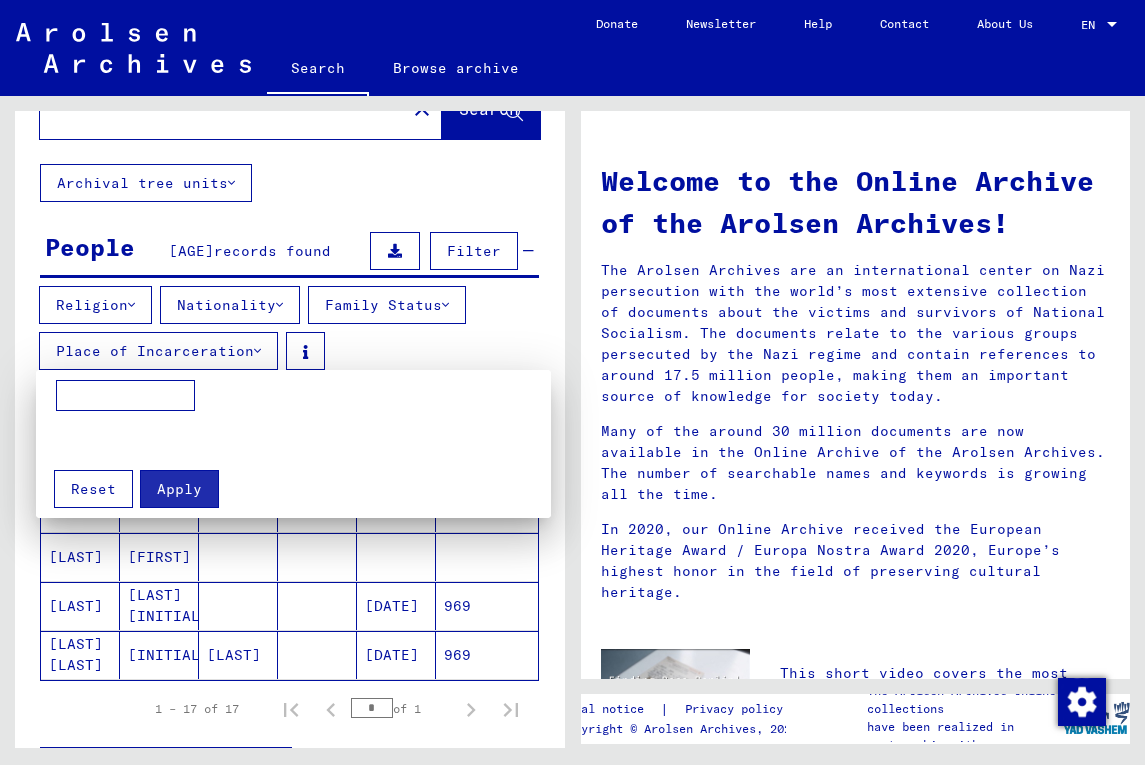click at bounding box center [125, 396] 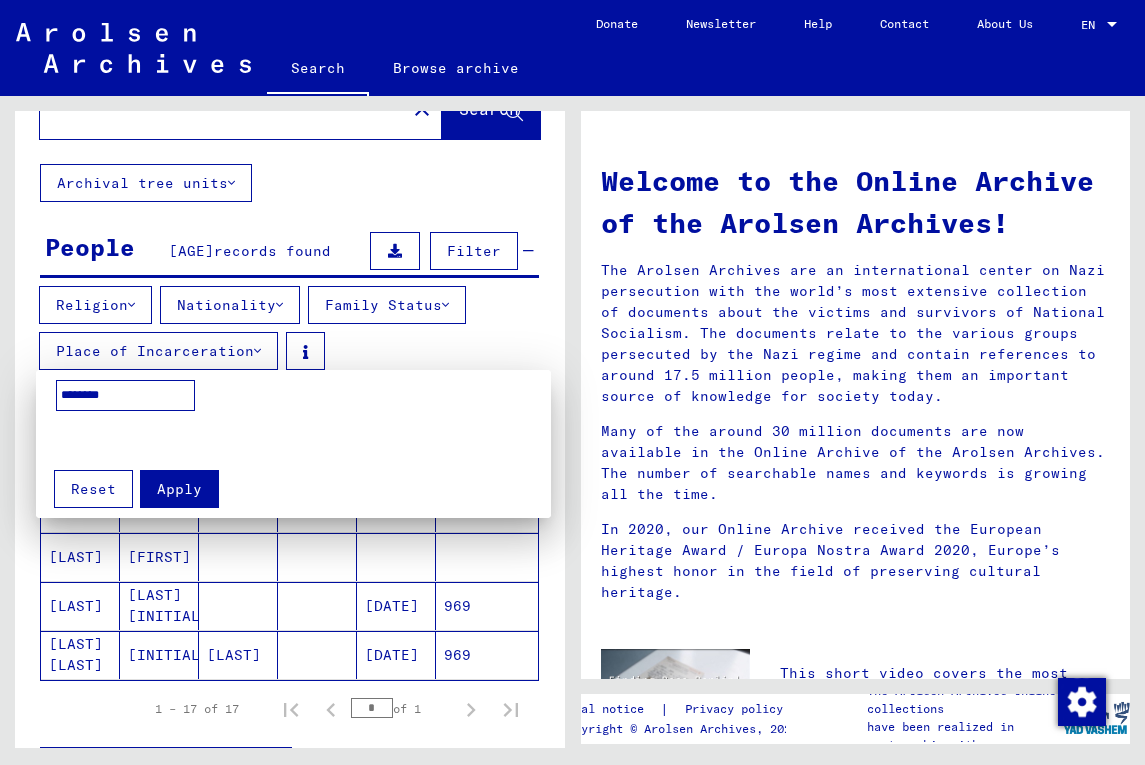 type on "********" 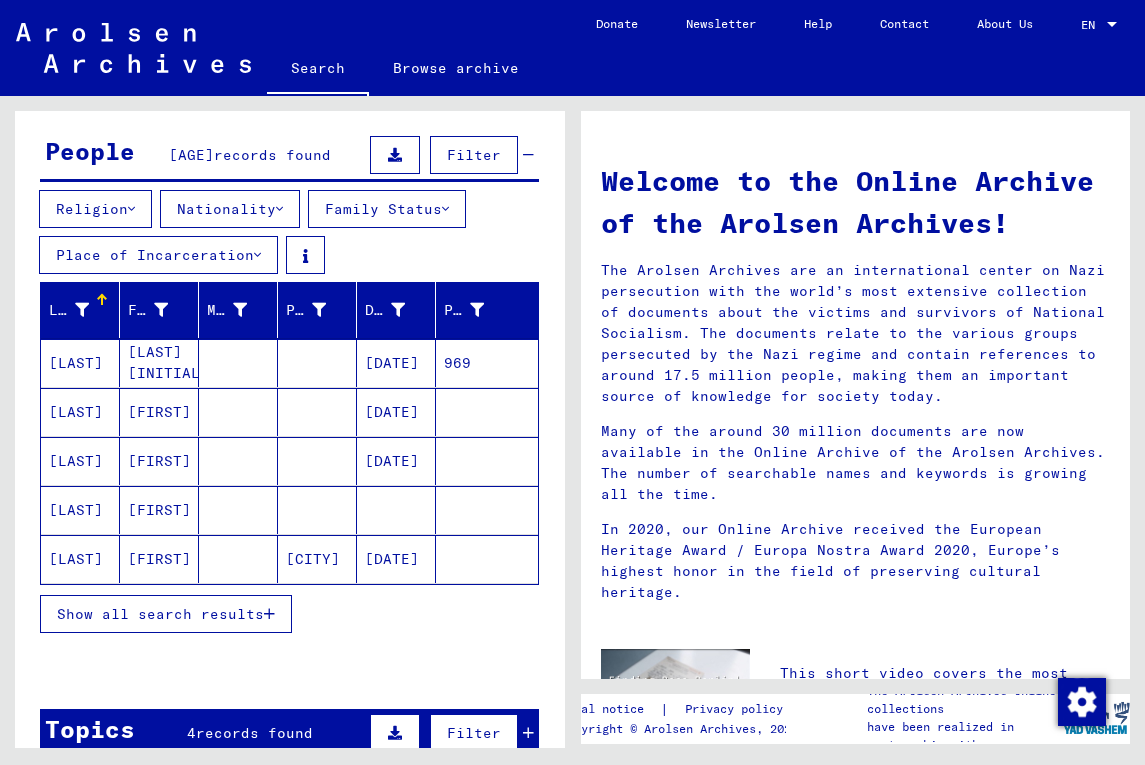 scroll, scrollTop: 164, scrollLeft: 0, axis: vertical 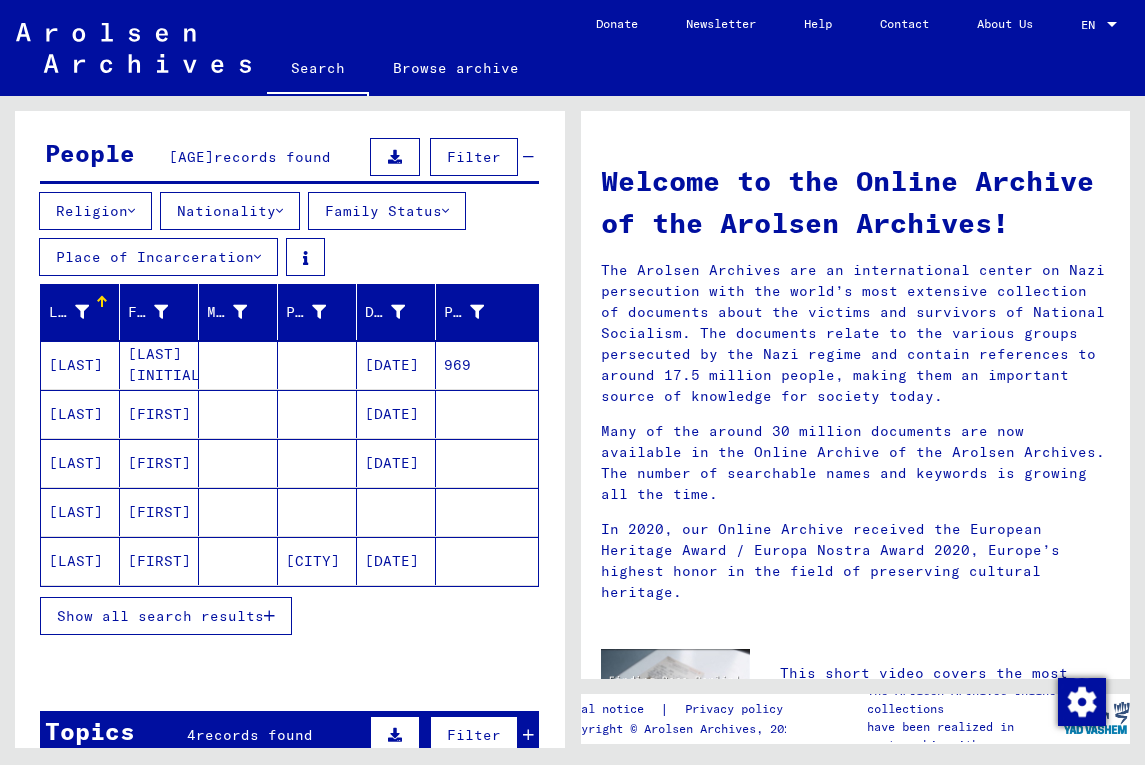 click on "[FIRST]" at bounding box center [159, 365] 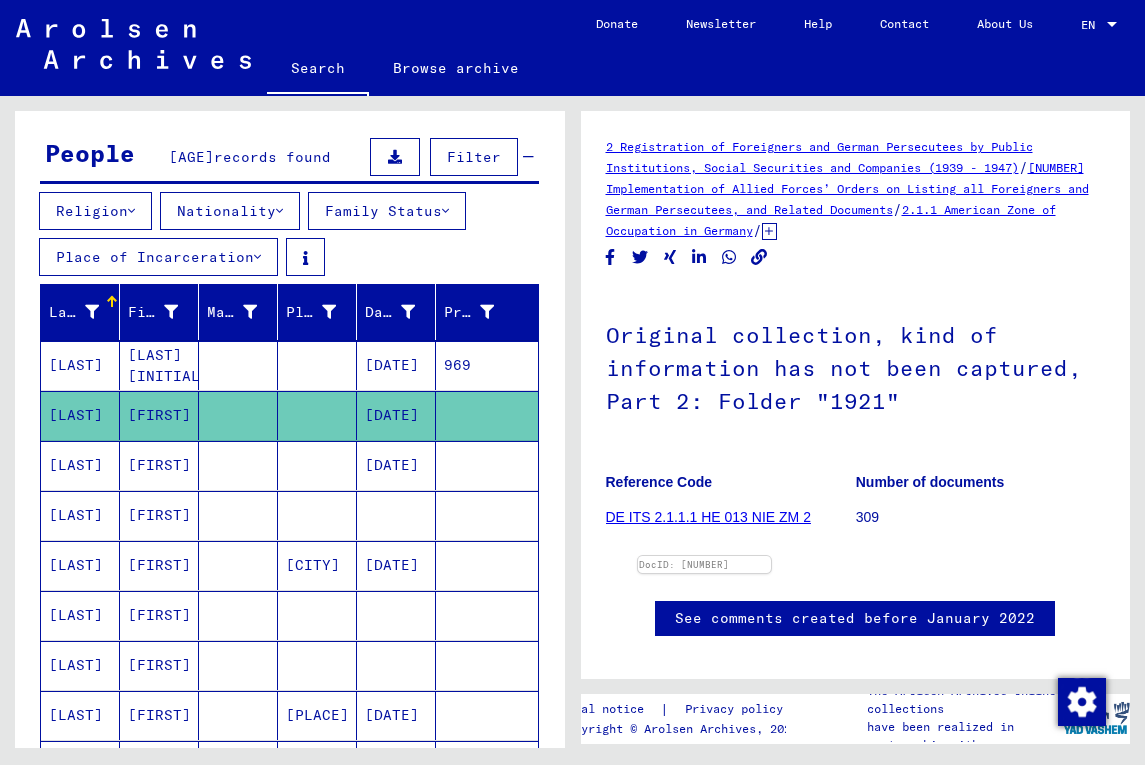 scroll, scrollTop: 0, scrollLeft: 0, axis: both 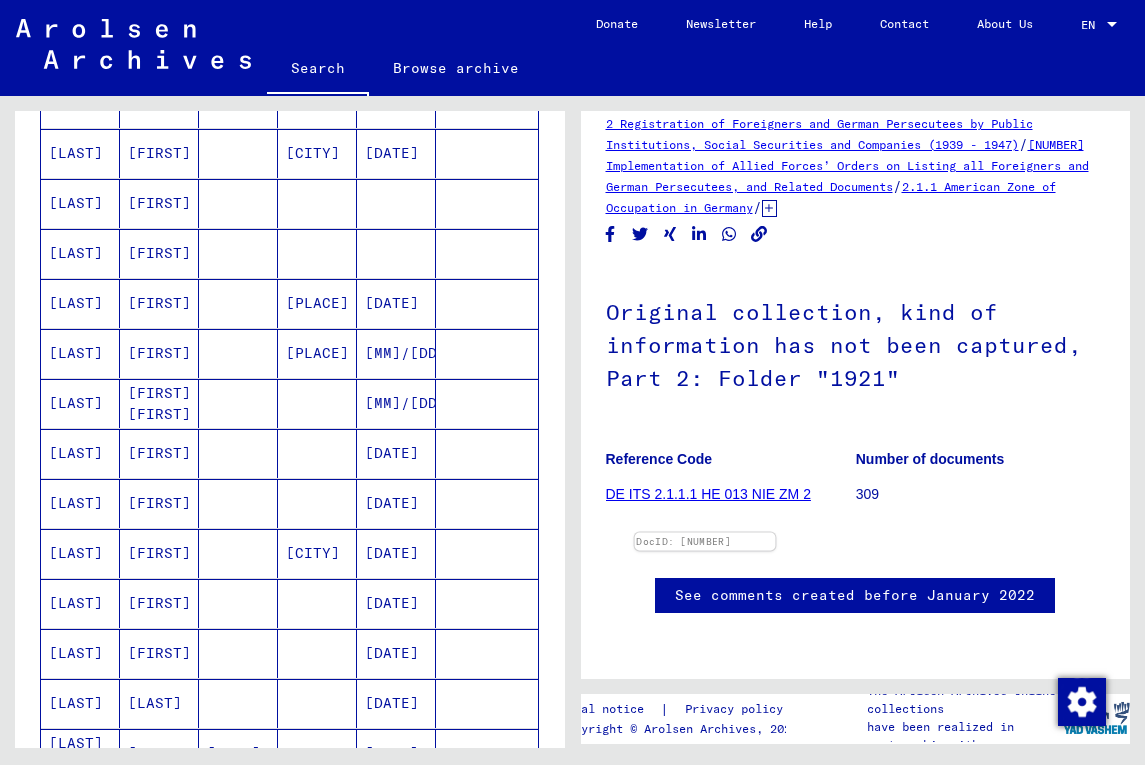 click at bounding box center [704, 533] 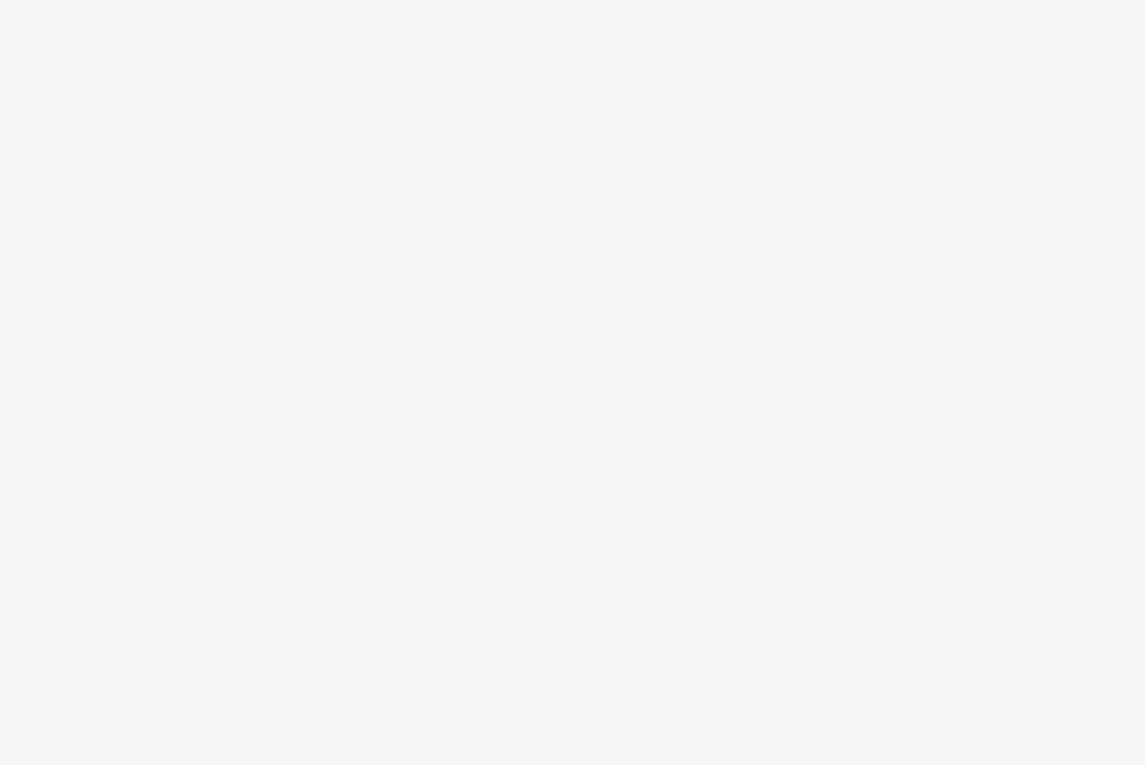 scroll, scrollTop: 0, scrollLeft: 0, axis: both 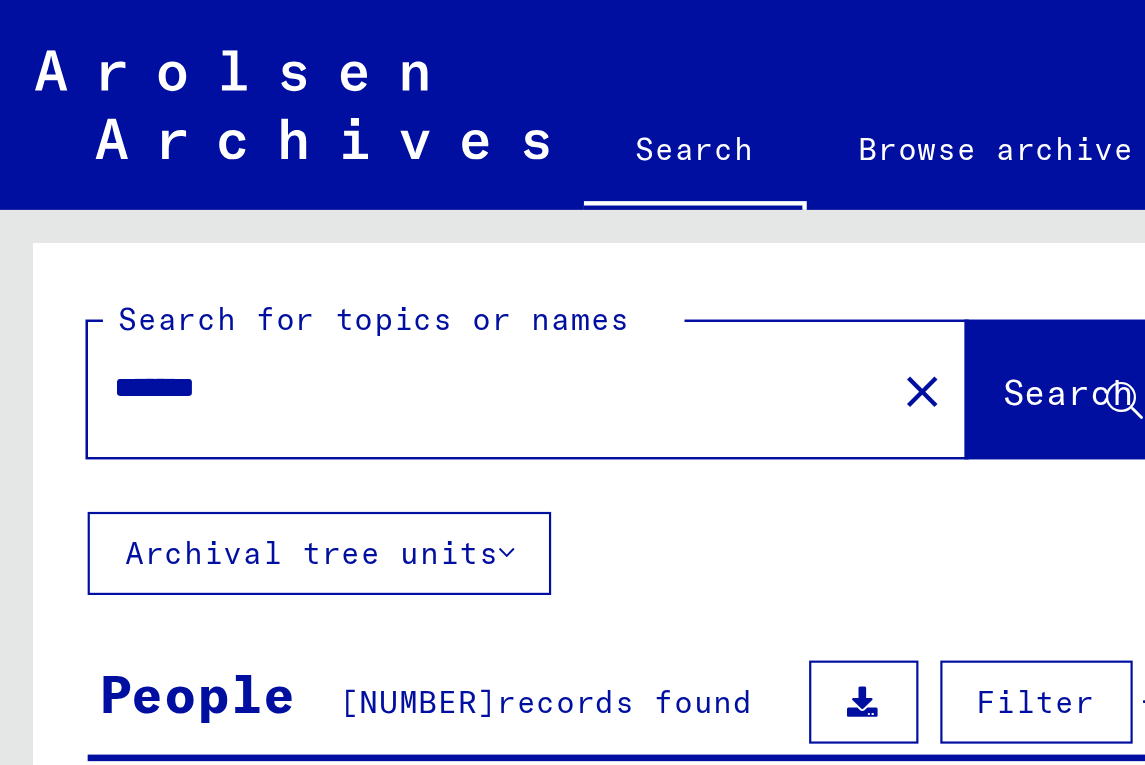 click on "*******" at bounding box center [217, 177] 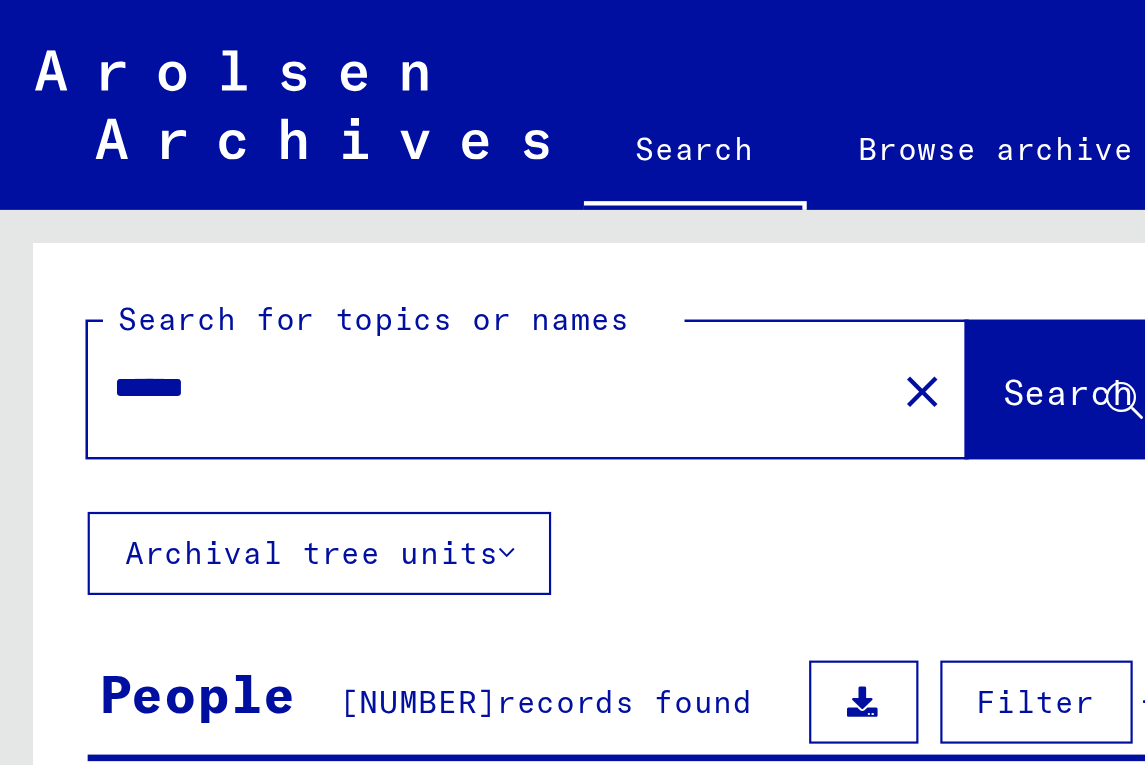 type on "******" 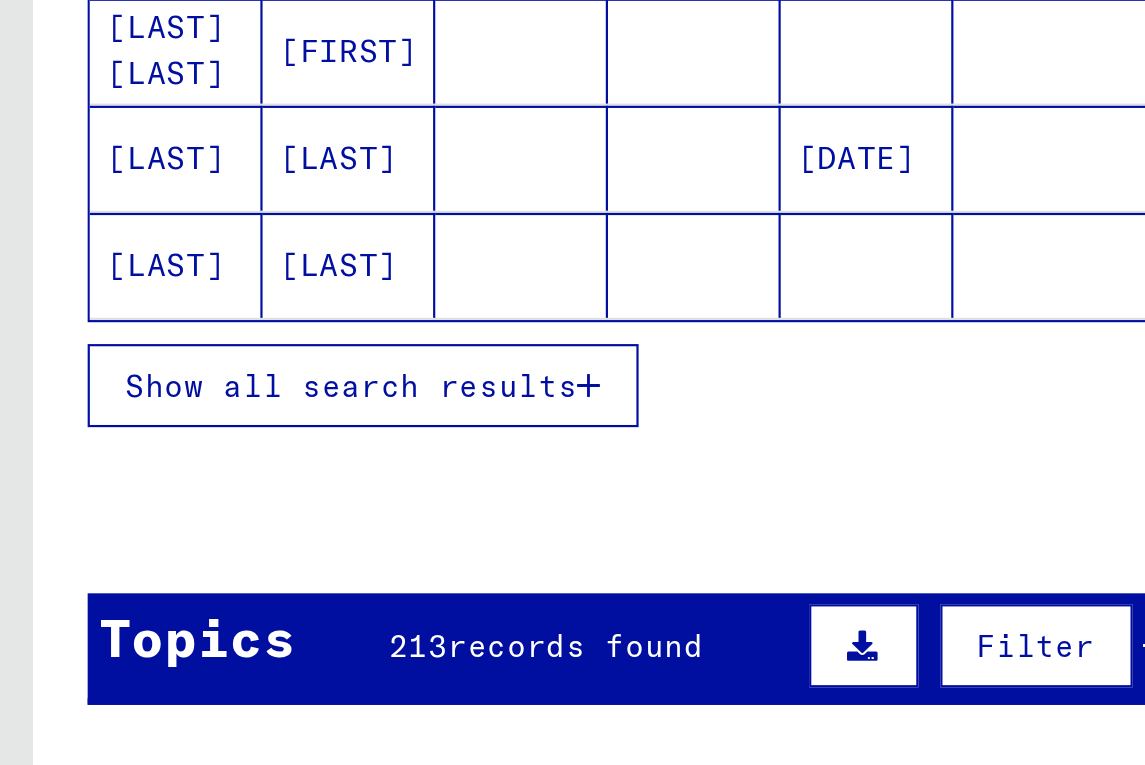 scroll, scrollTop: 364, scrollLeft: 0, axis: vertical 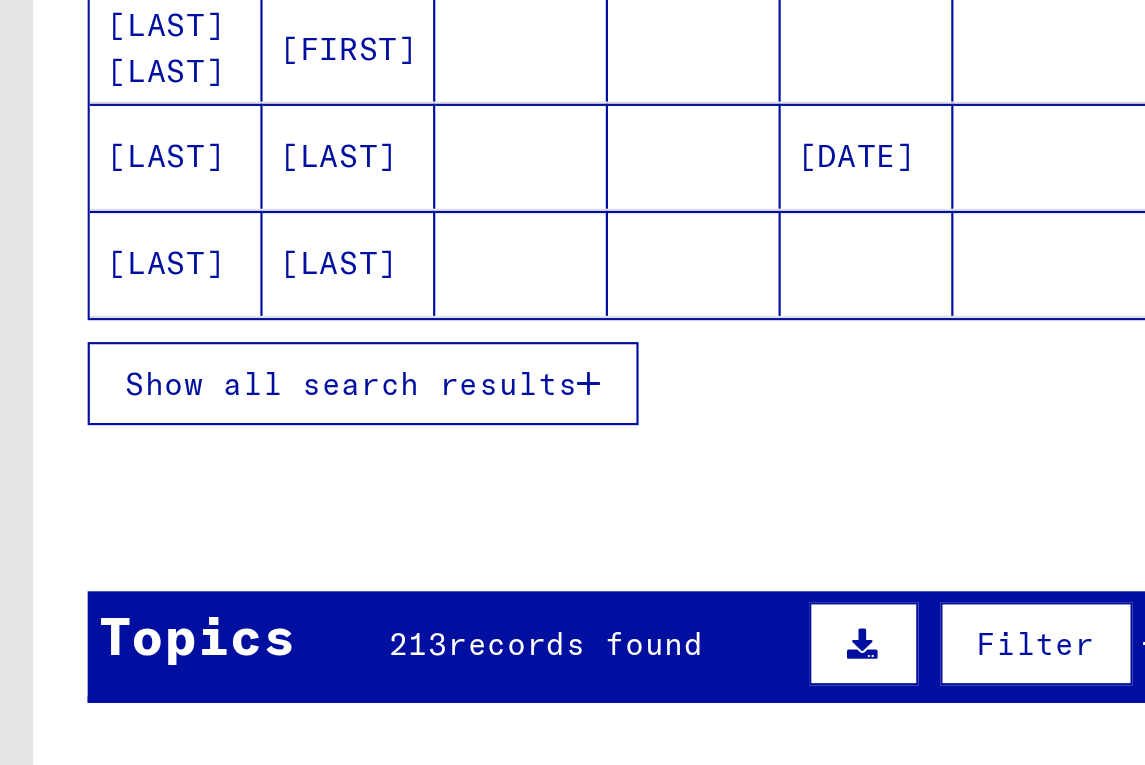 click on "Show all search results" at bounding box center (160, 416) 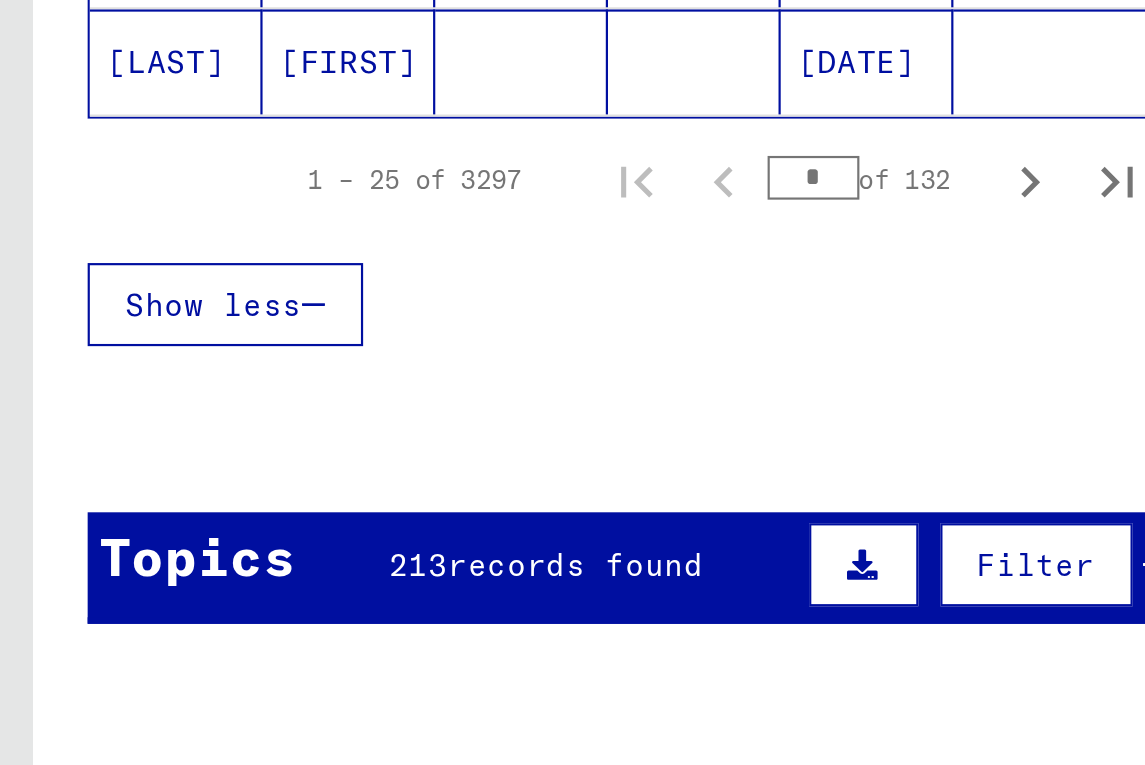 scroll, scrollTop: 1444, scrollLeft: 0, axis: vertical 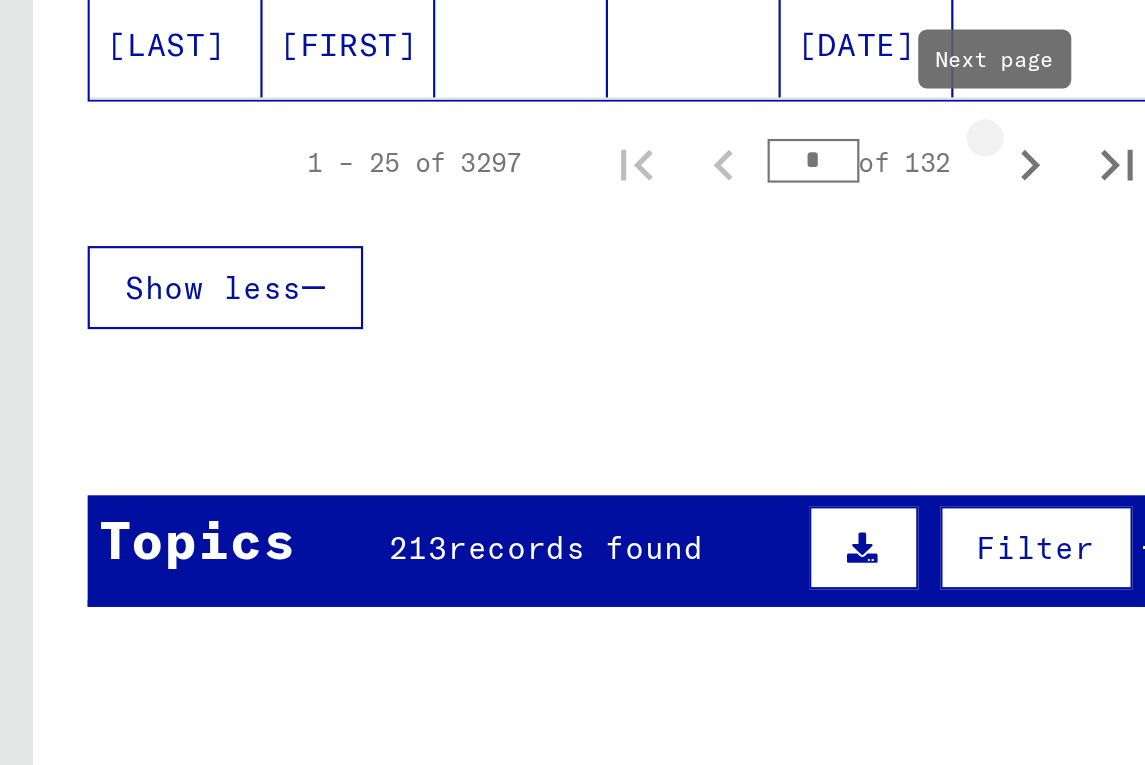 click at bounding box center [471, 316] 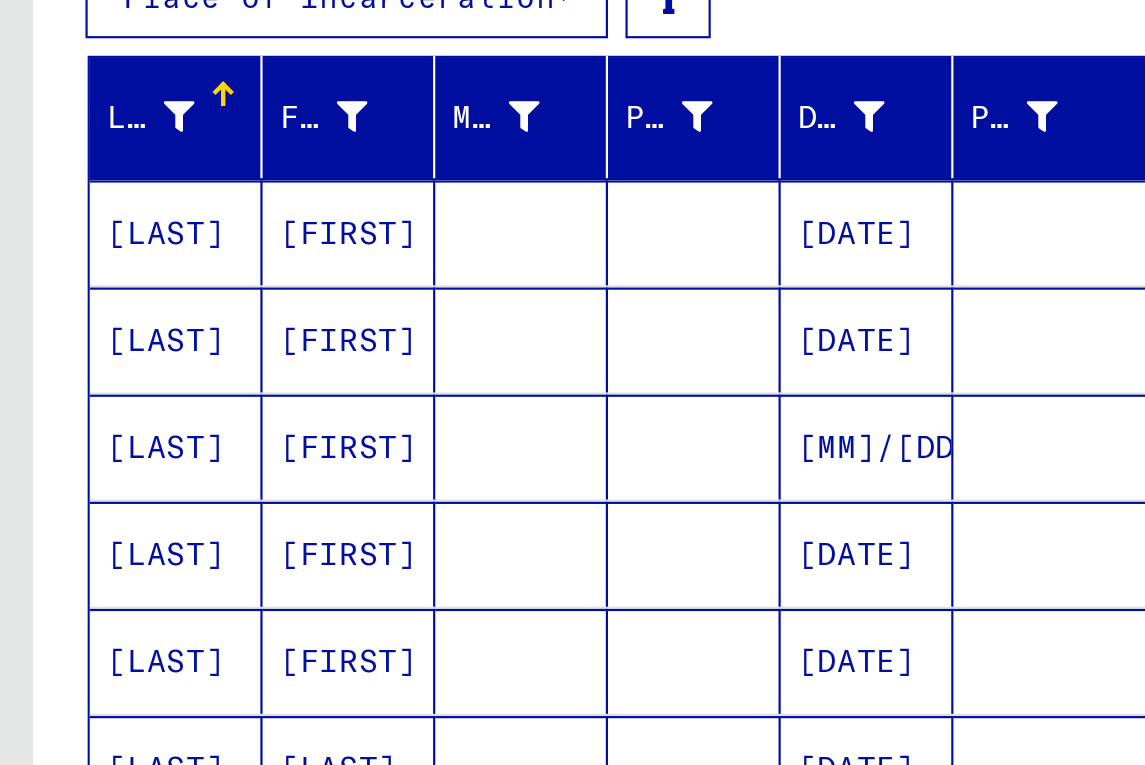 scroll, scrollTop: 156, scrollLeft: 0, axis: vertical 